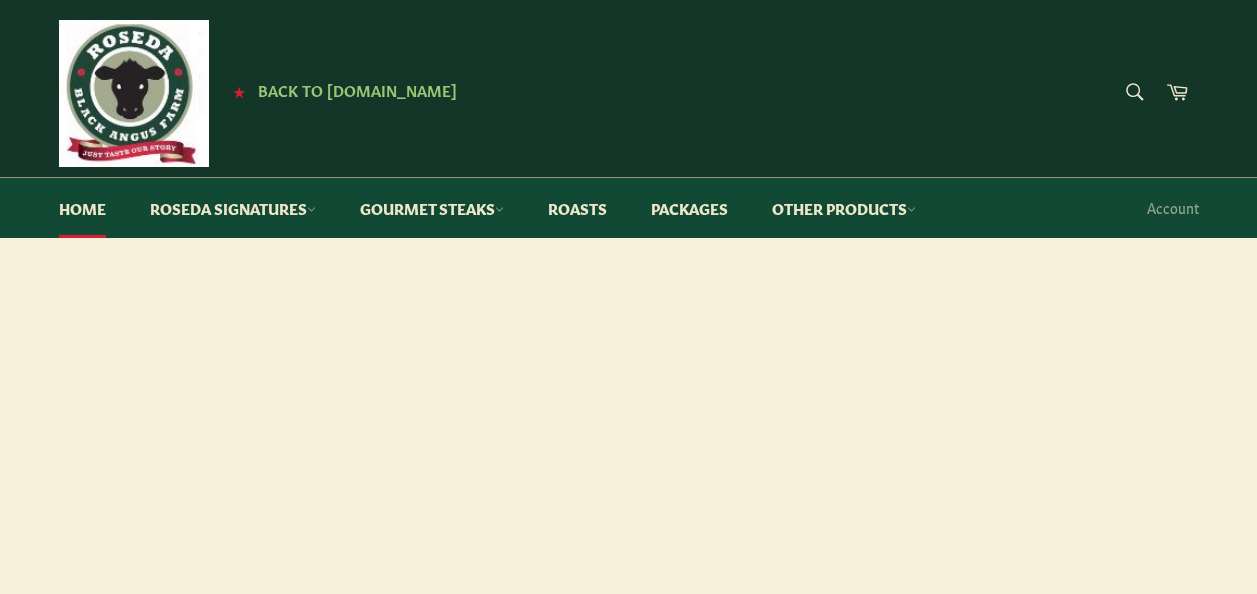 scroll, scrollTop: 0, scrollLeft: 0, axis: both 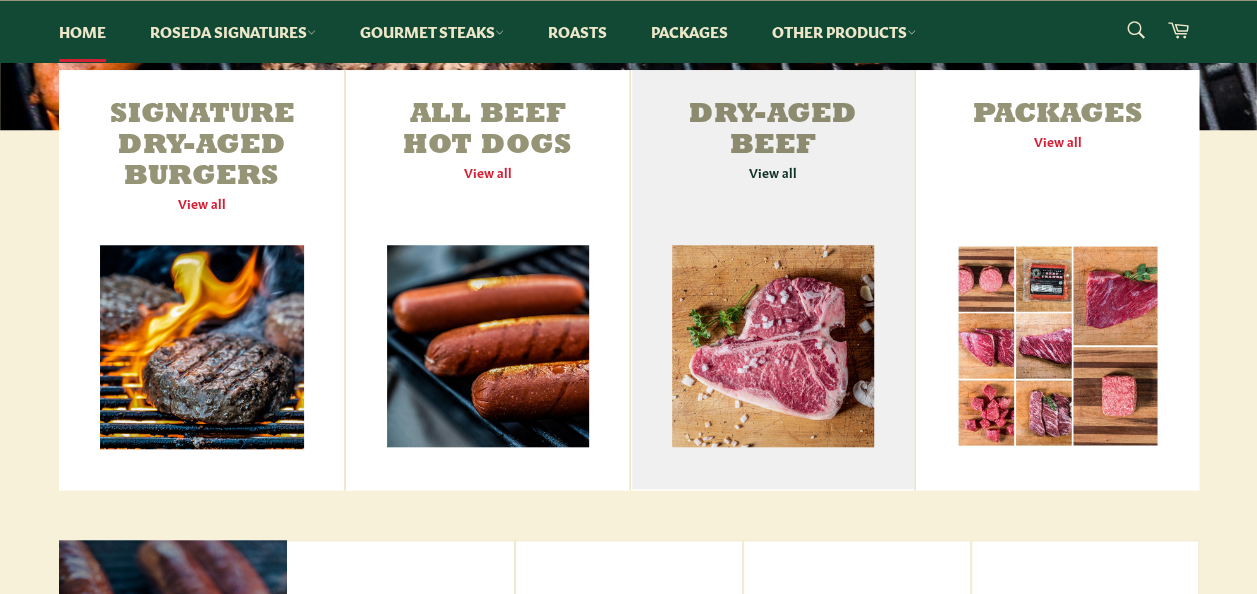 click on "Dry-Aged Beef
View all" at bounding box center (772, 280) 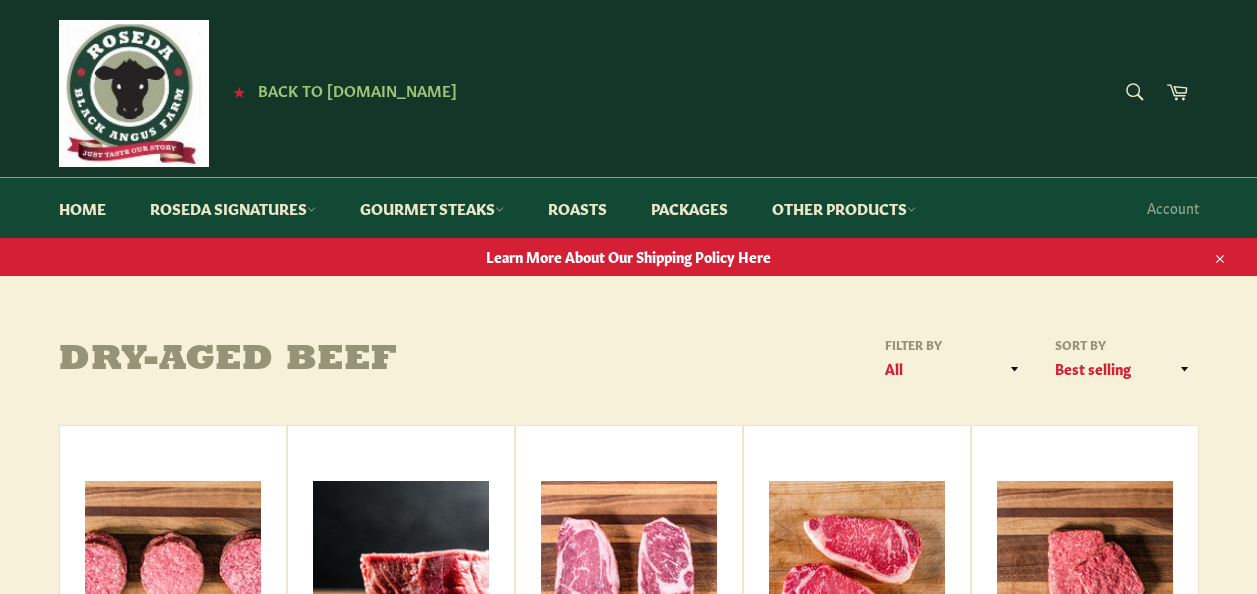 scroll, scrollTop: 0, scrollLeft: 0, axis: both 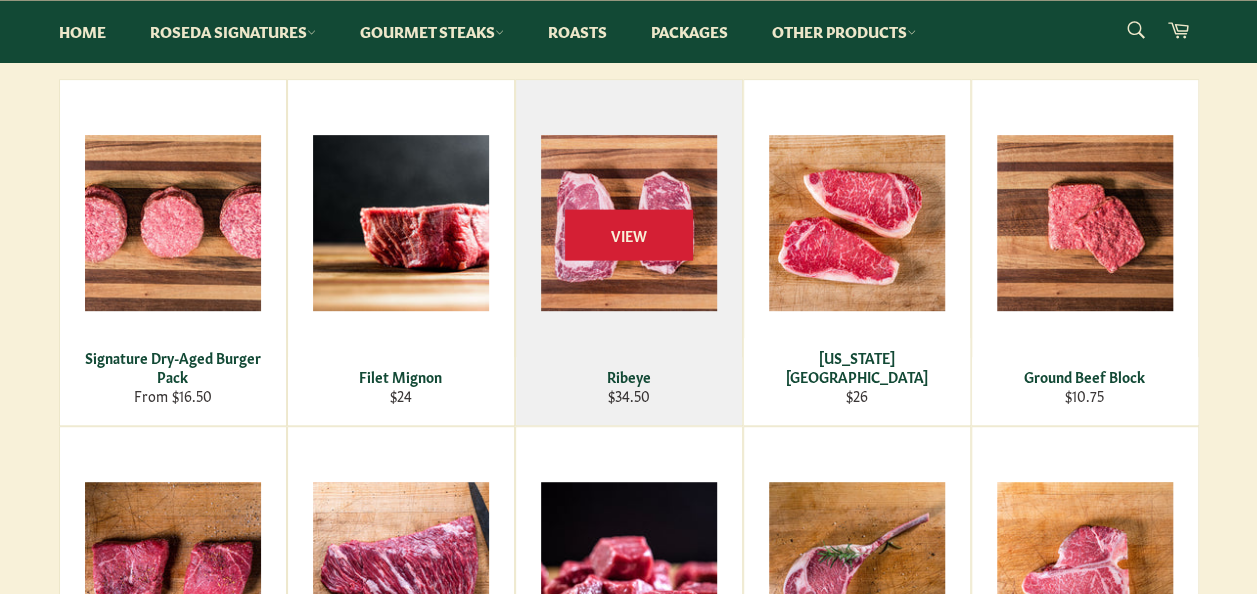 click on "View" at bounding box center (629, 252) 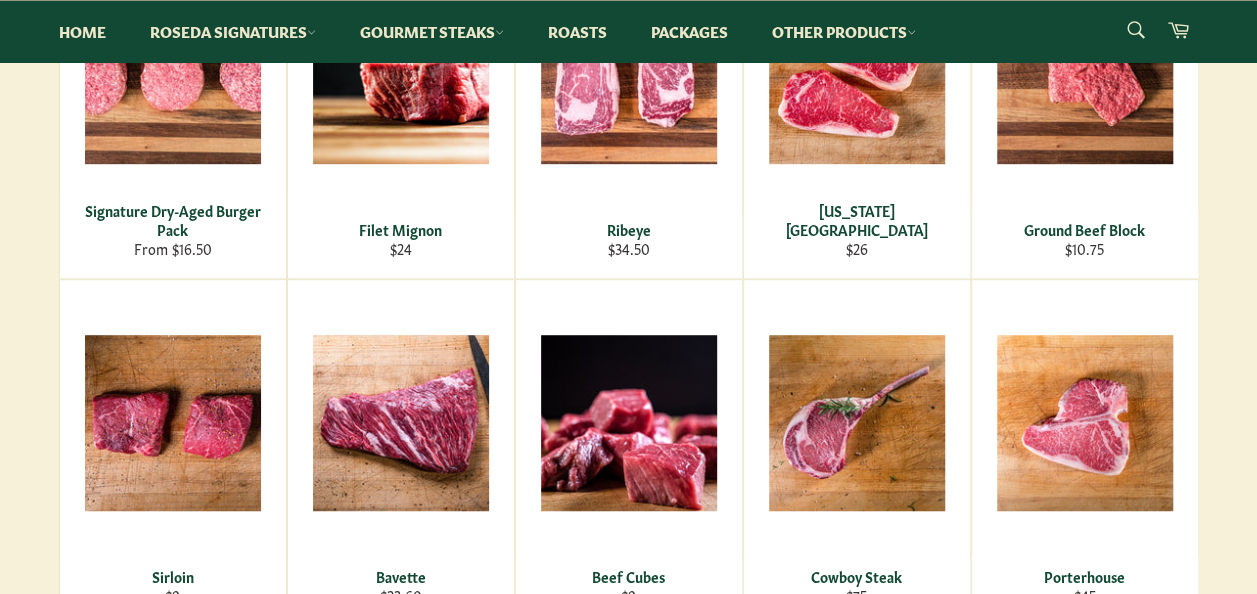 scroll, scrollTop: 573, scrollLeft: 0, axis: vertical 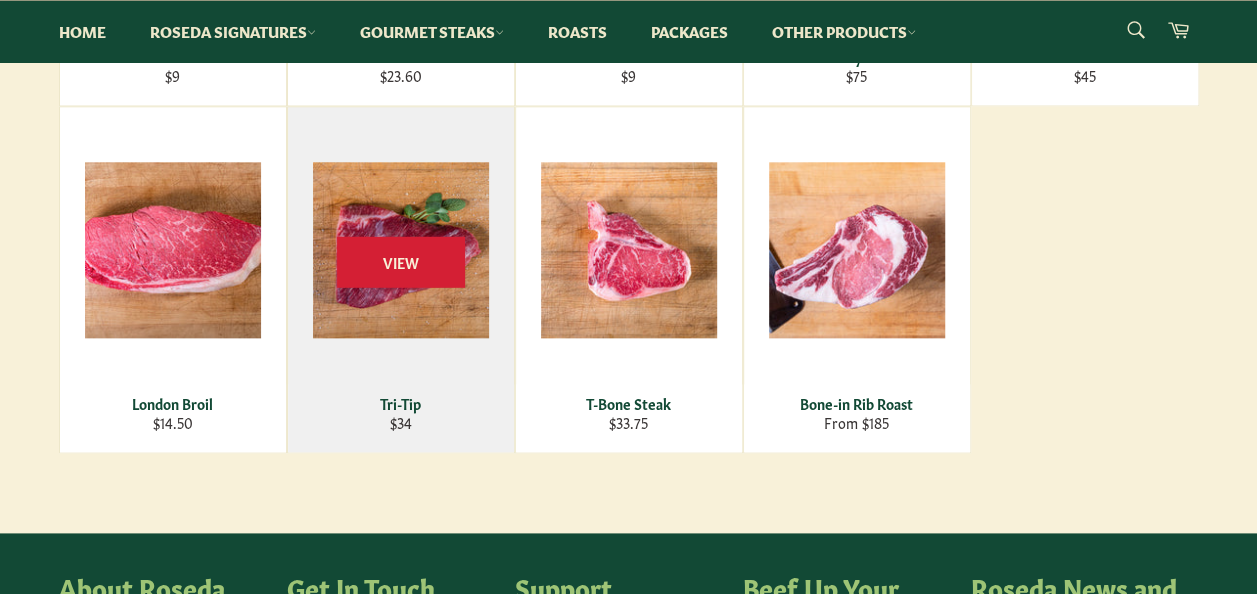 click on "View" at bounding box center (401, 279) 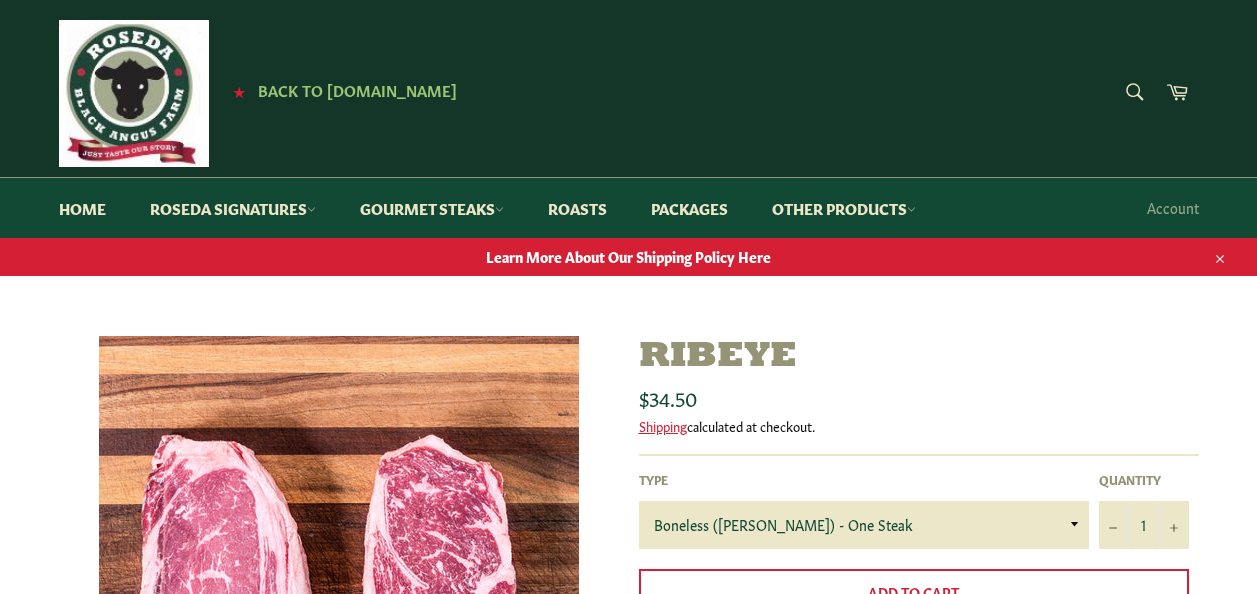 scroll, scrollTop: 0, scrollLeft: 0, axis: both 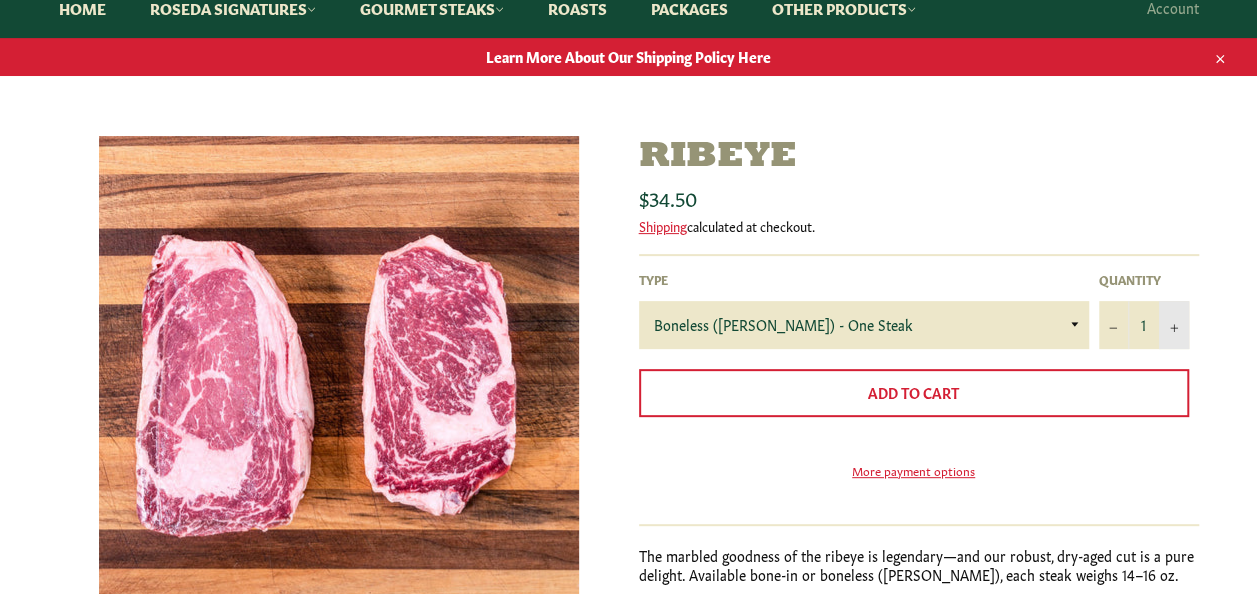 click 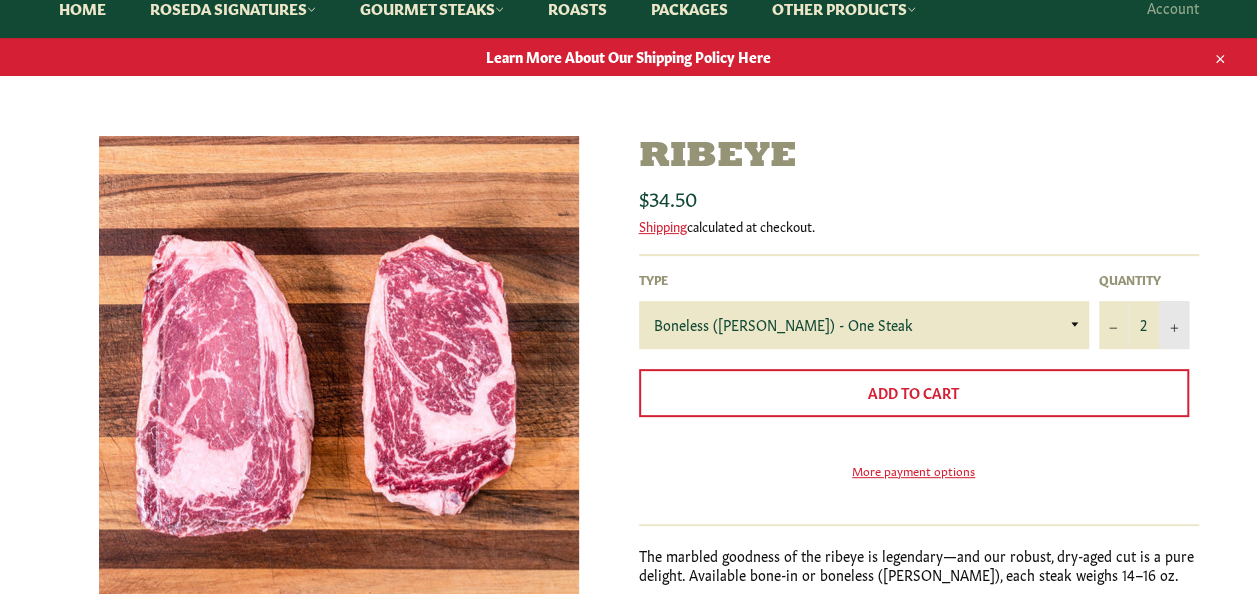 click 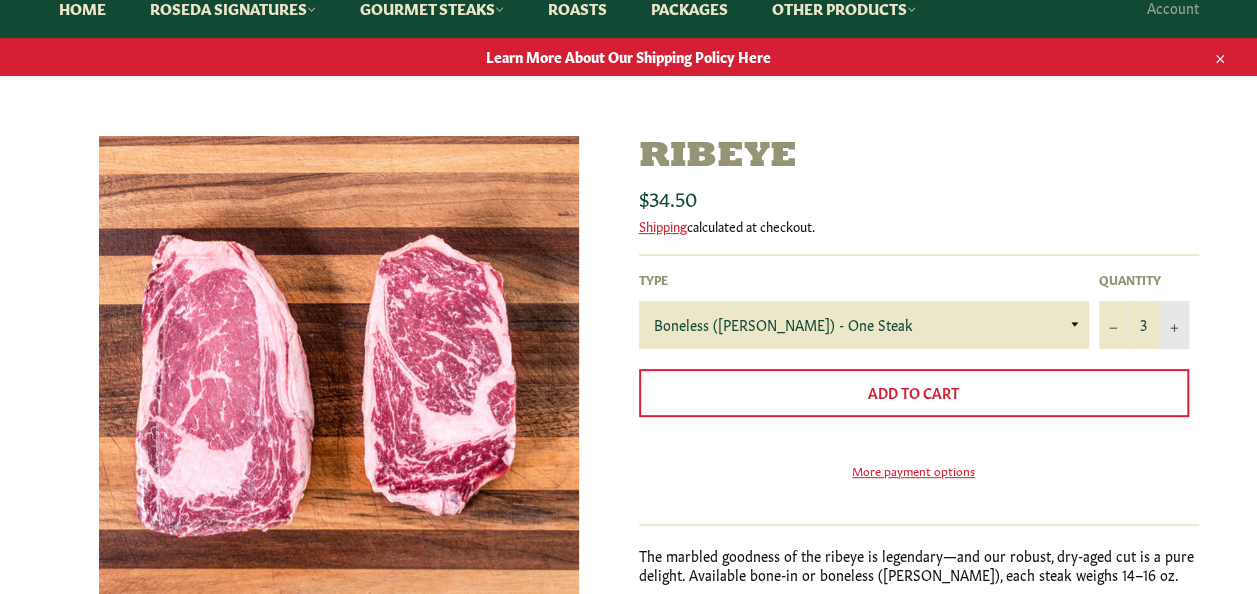 click 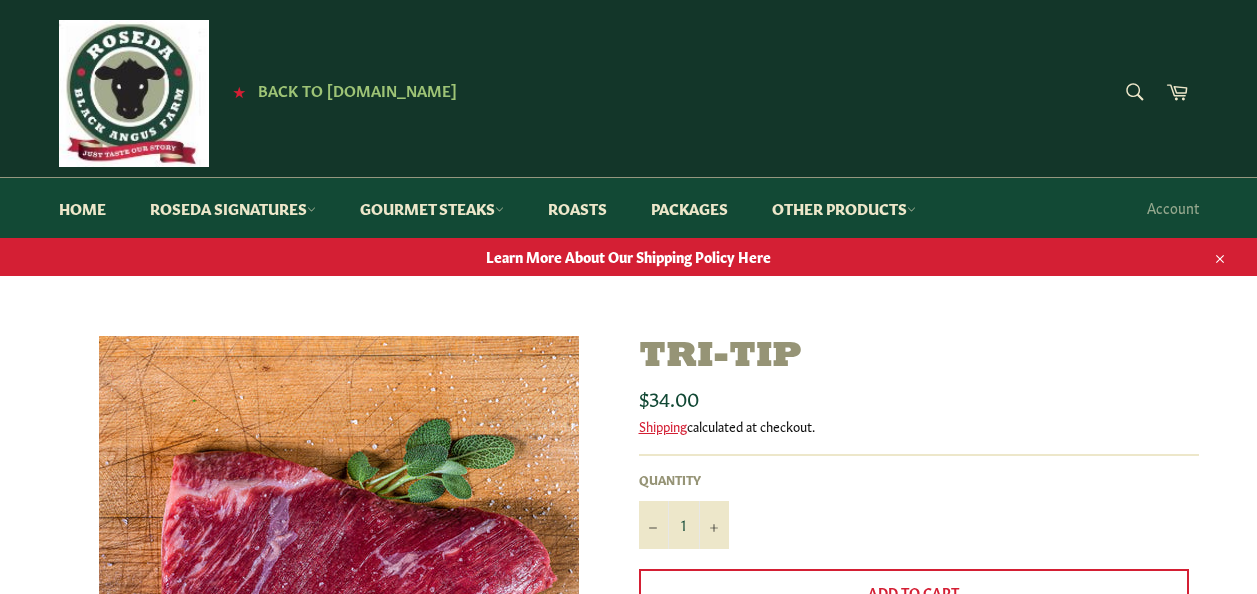 scroll, scrollTop: 0, scrollLeft: 0, axis: both 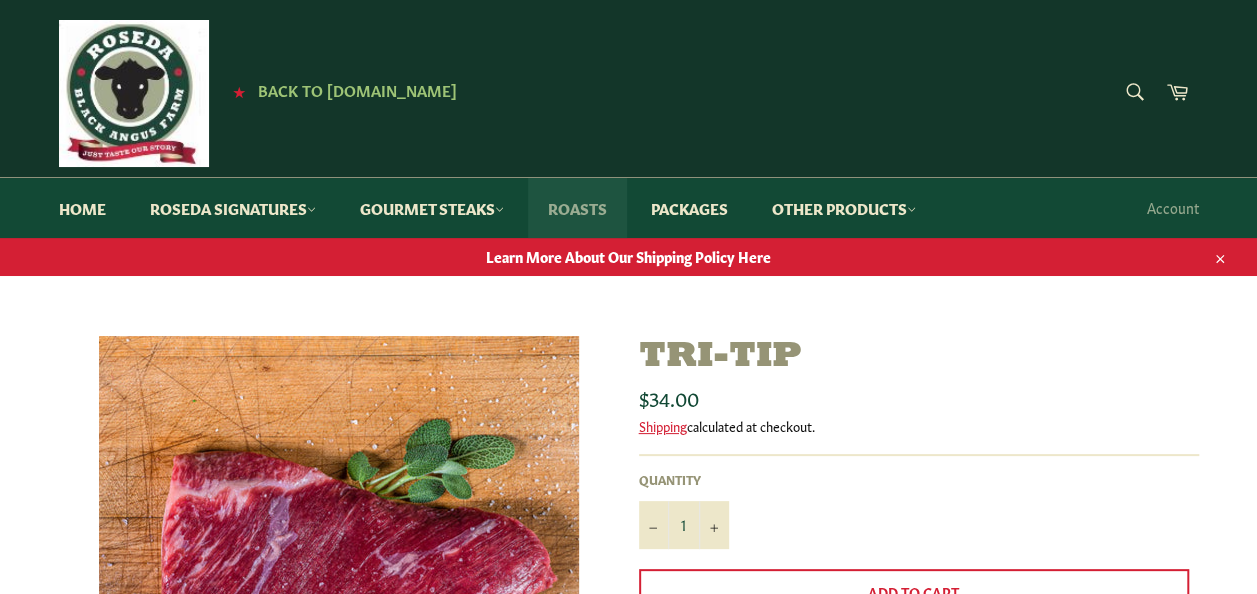 click on "Roasts" at bounding box center (577, 208) 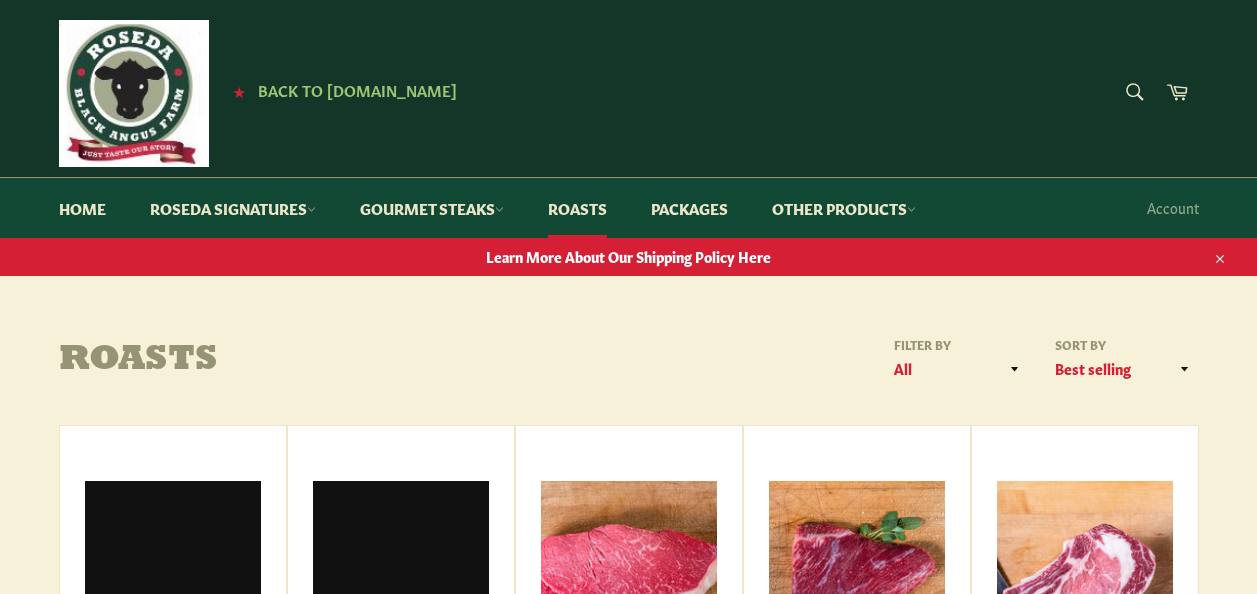scroll, scrollTop: 0, scrollLeft: 0, axis: both 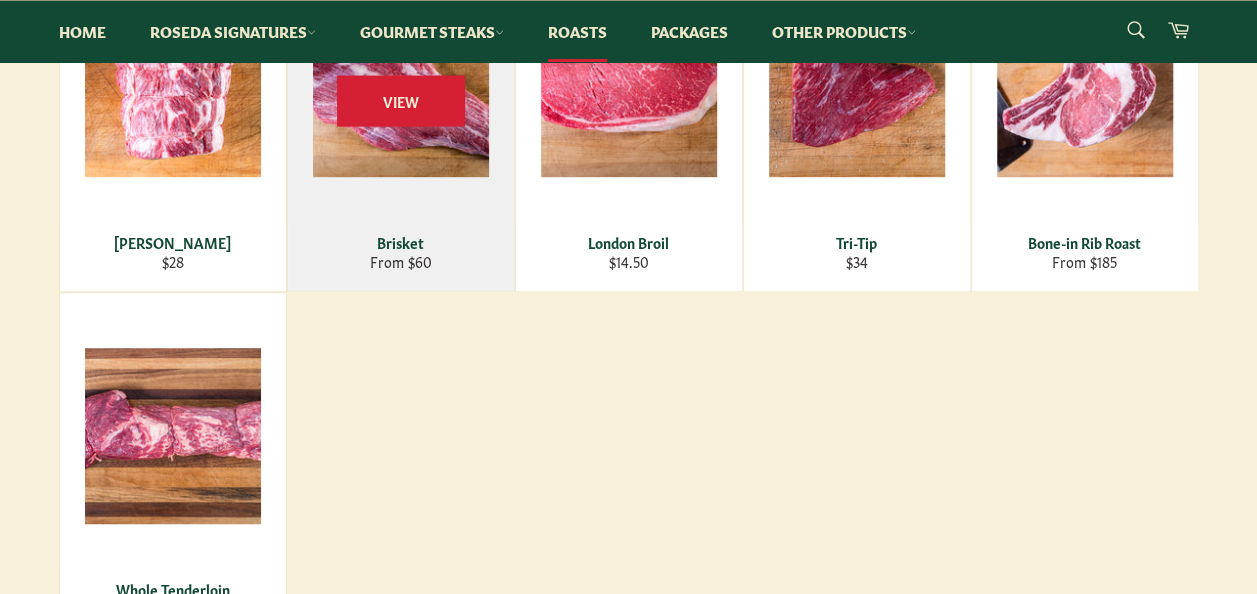 click on "View" at bounding box center [401, 118] 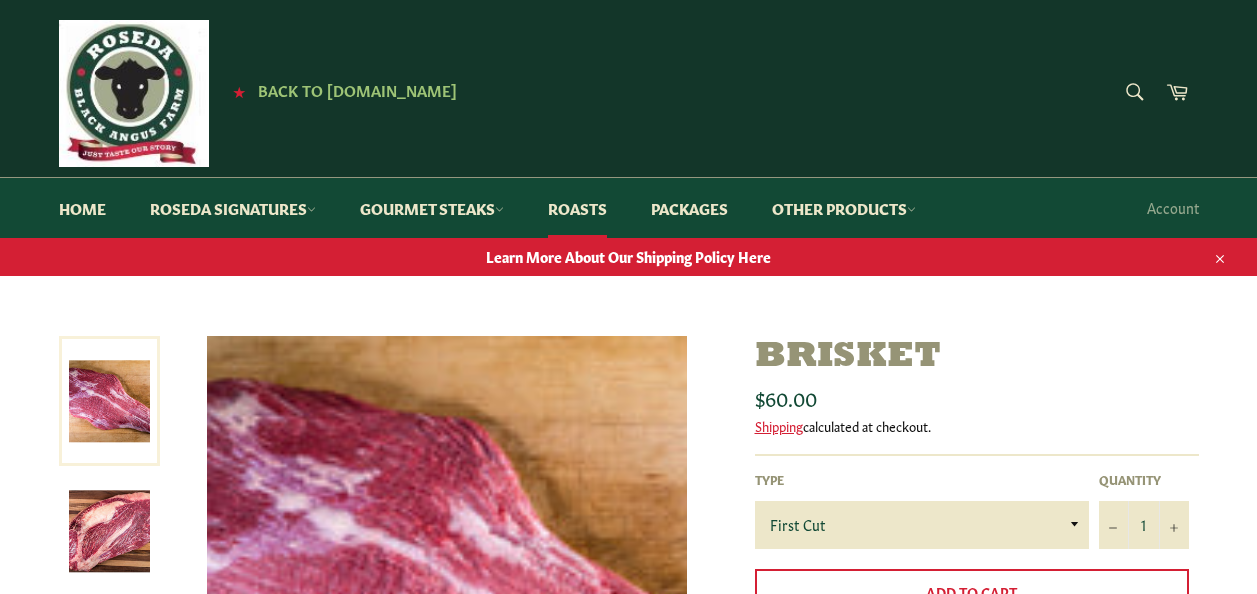 scroll, scrollTop: 0, scrollLeft: 0, axis: both 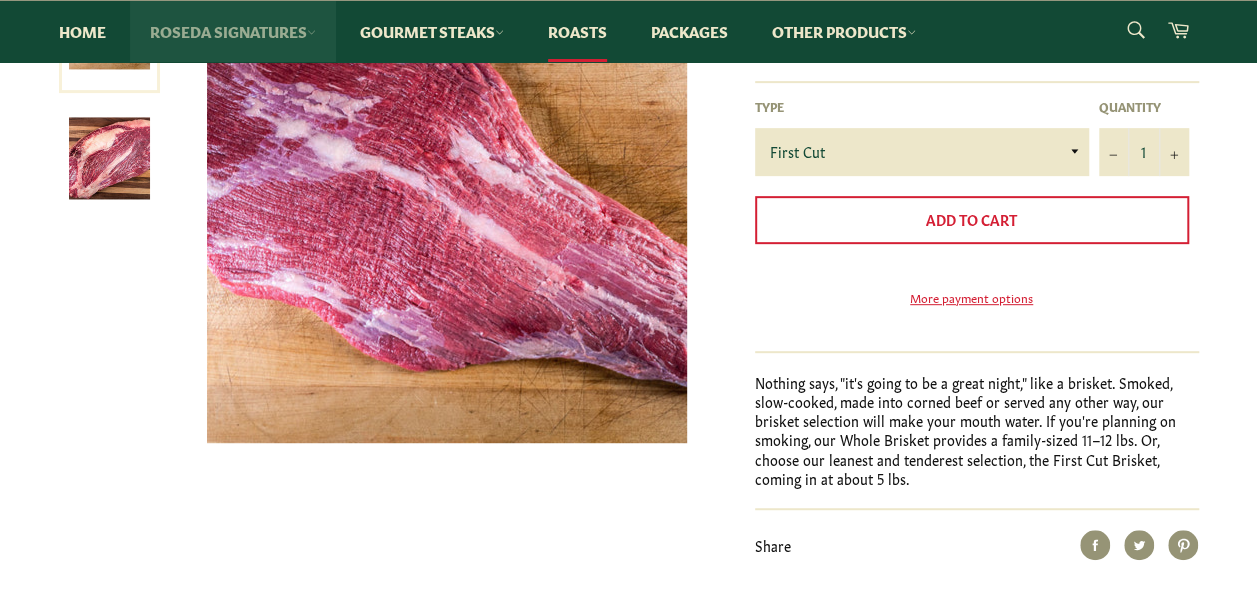 click on "Roseda Signatures" at bounding box center [233, 31] 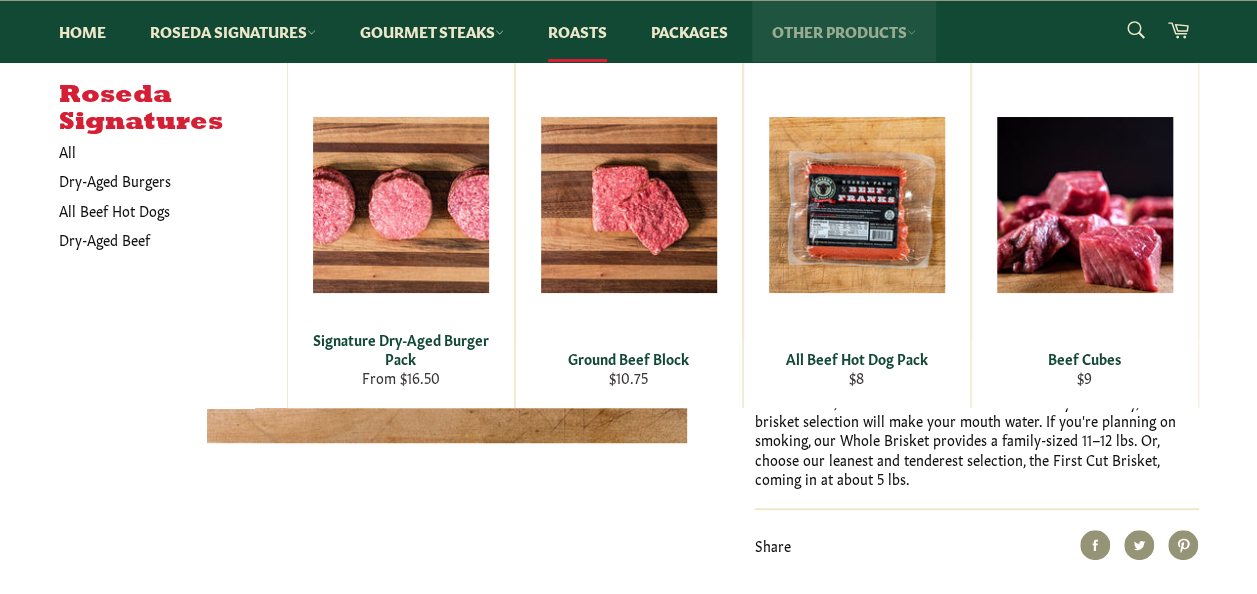 click on "Other Products" at bounding box center [844, 31] 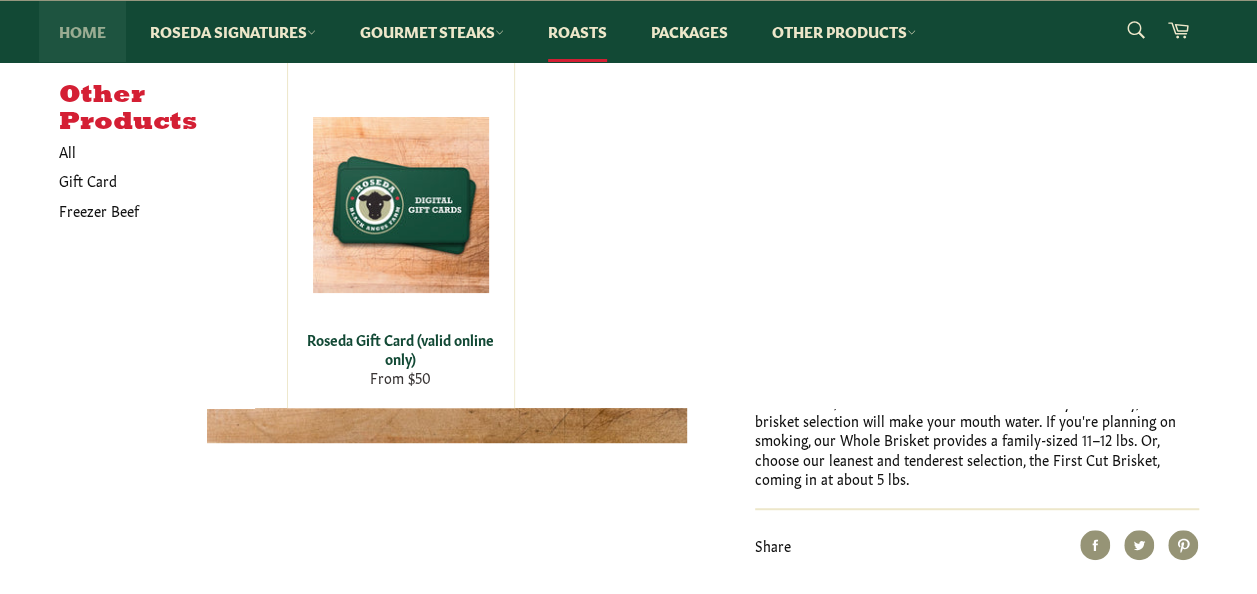 click on "Home" at bounding box center [82, 31] 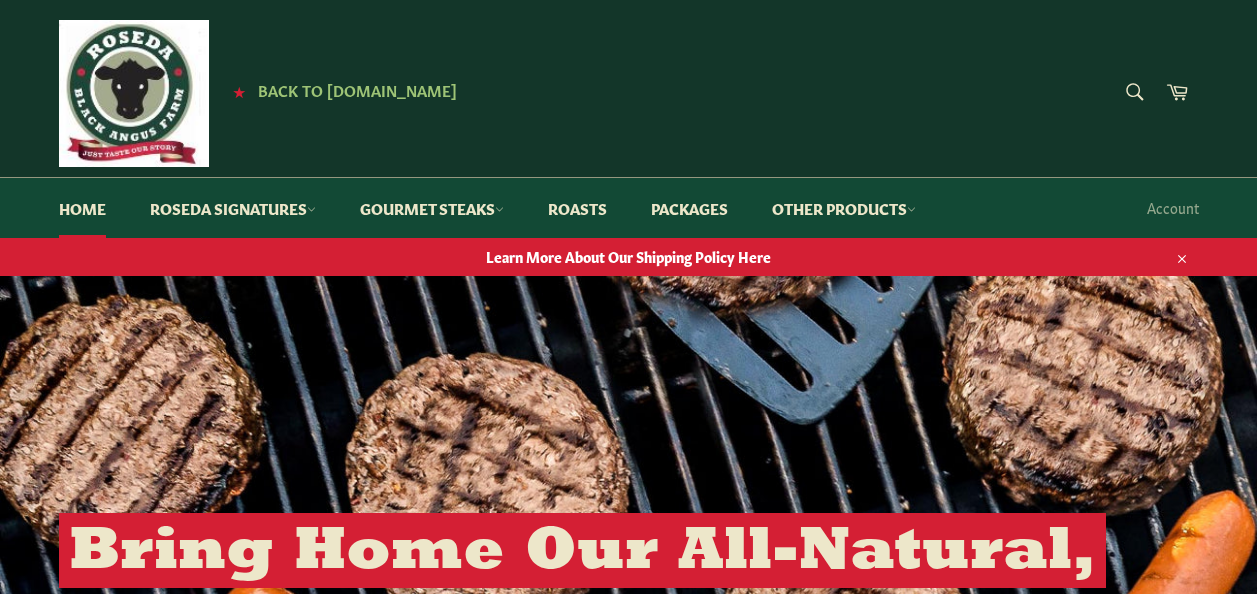 scroll, scrollTop: 0, scrollLeft: 0, axis: both 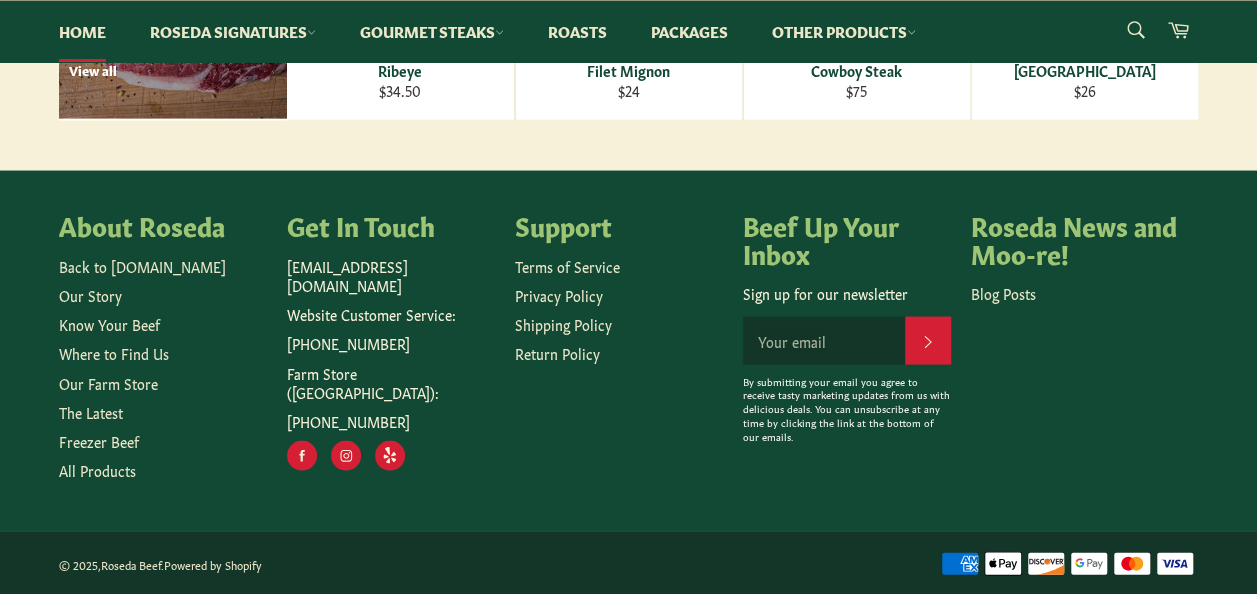 click on "Sign up for our newsletter" at bounding box center (824, 341) 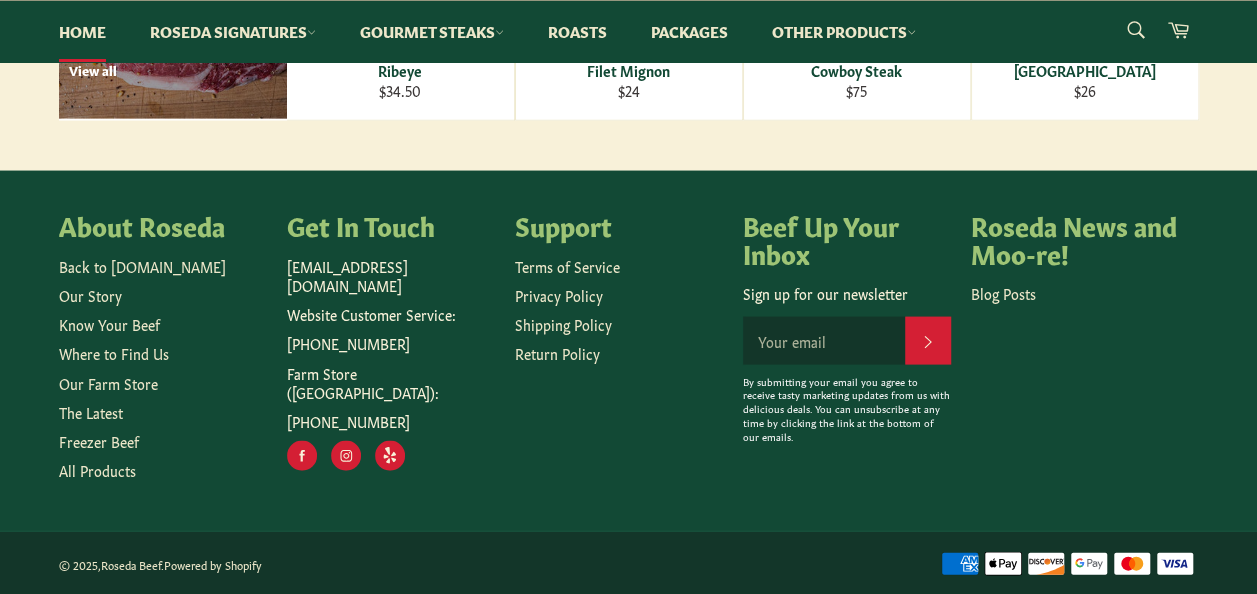 type on "edward21093@comcast.net" 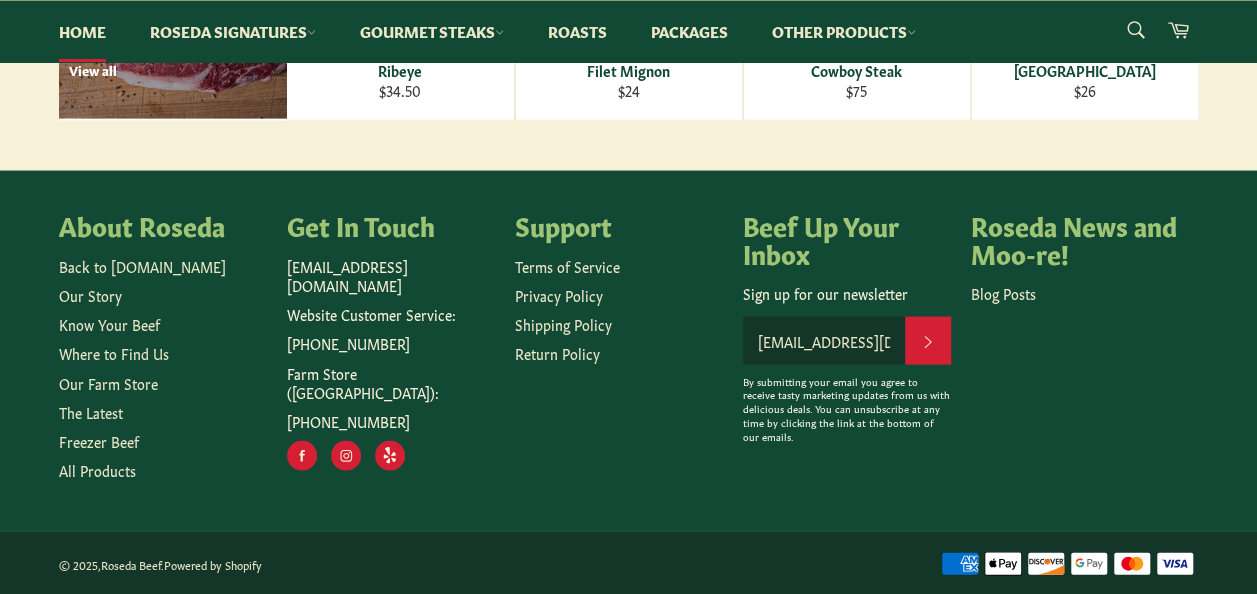 click 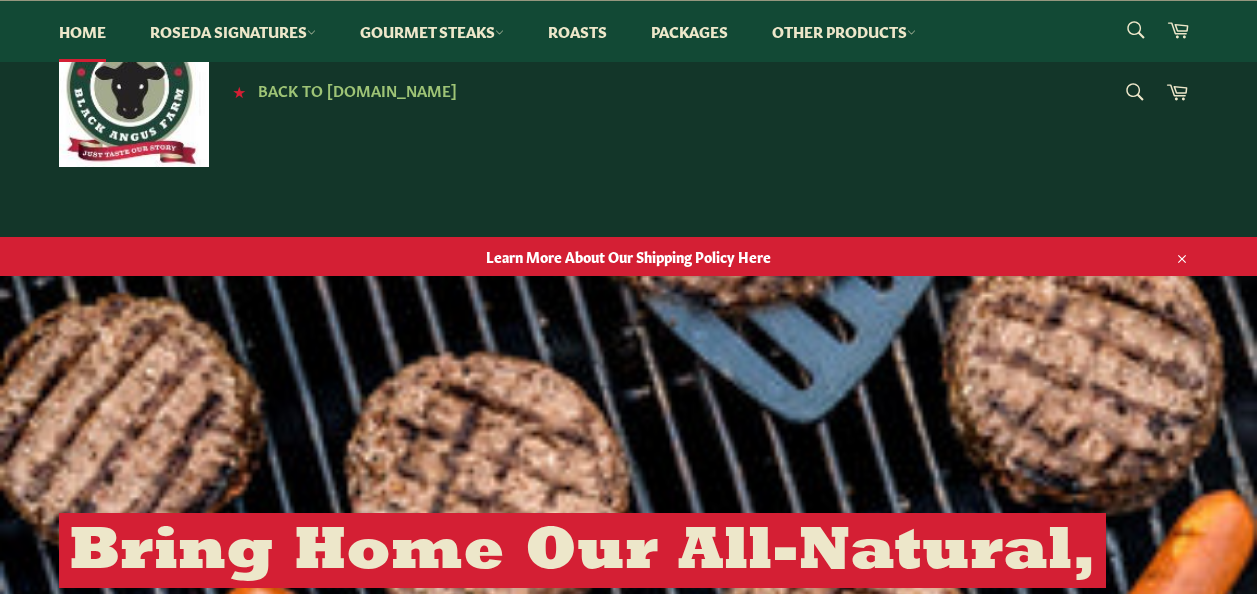 scroll, scrollTop: 1909, scrollLeft: 0, axis: vertical 